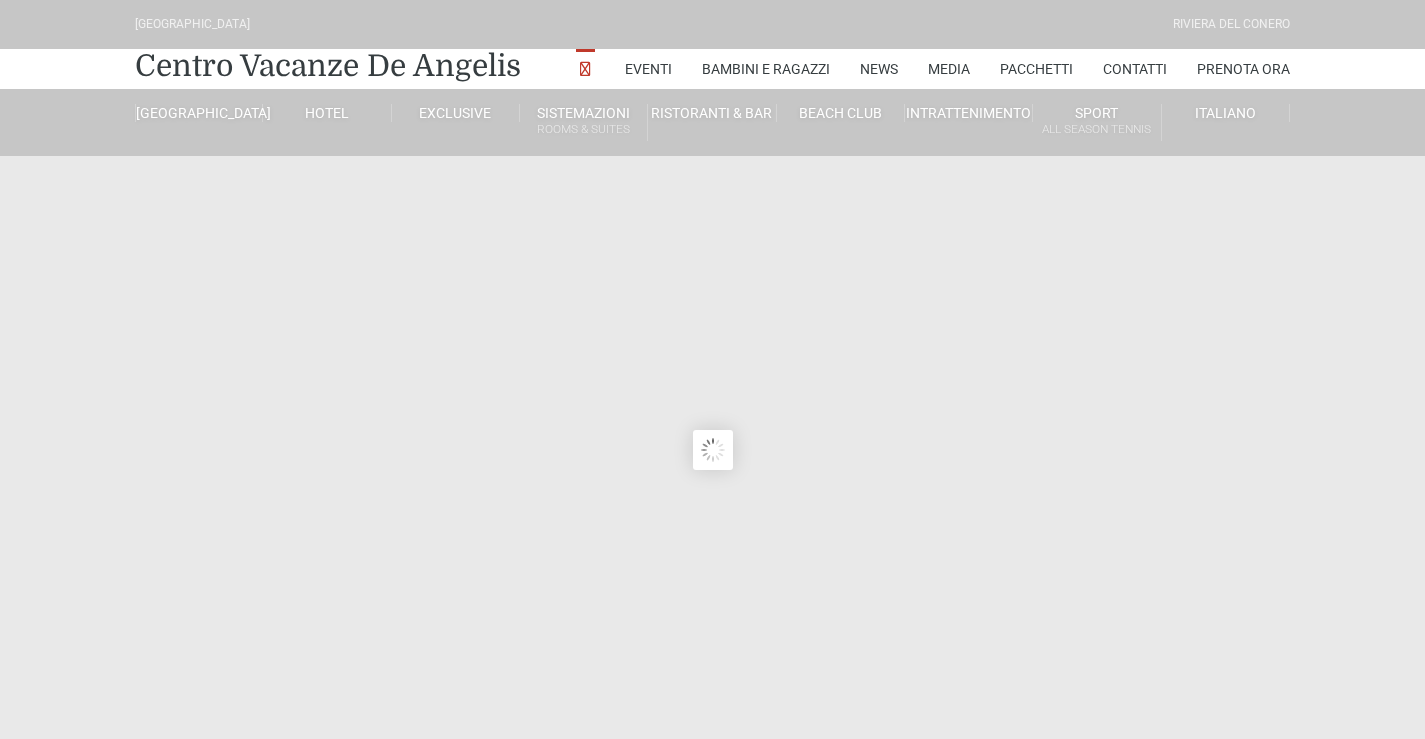 scroll, scrollTop: 0, scrollLeft: 0, axis: both 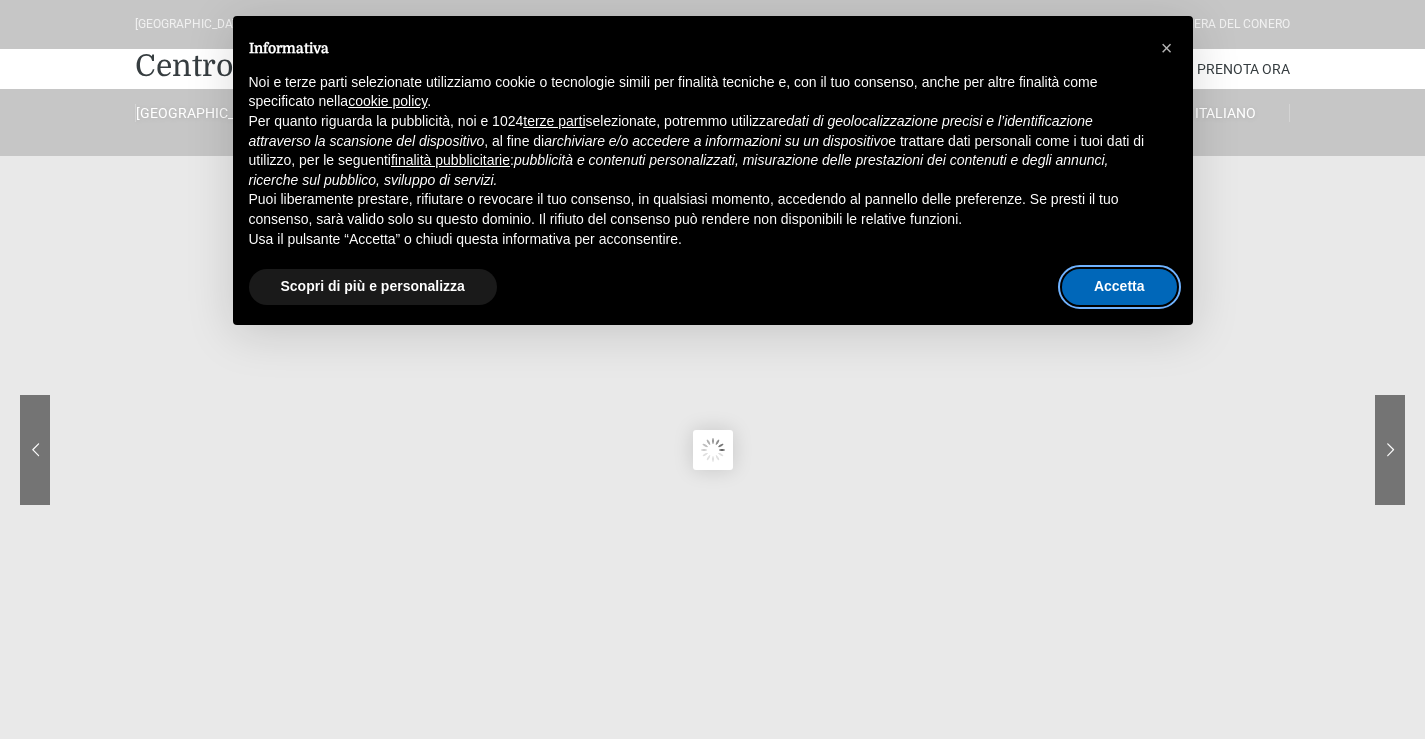 click on "Accetta" at bounding box center [1119, 287] 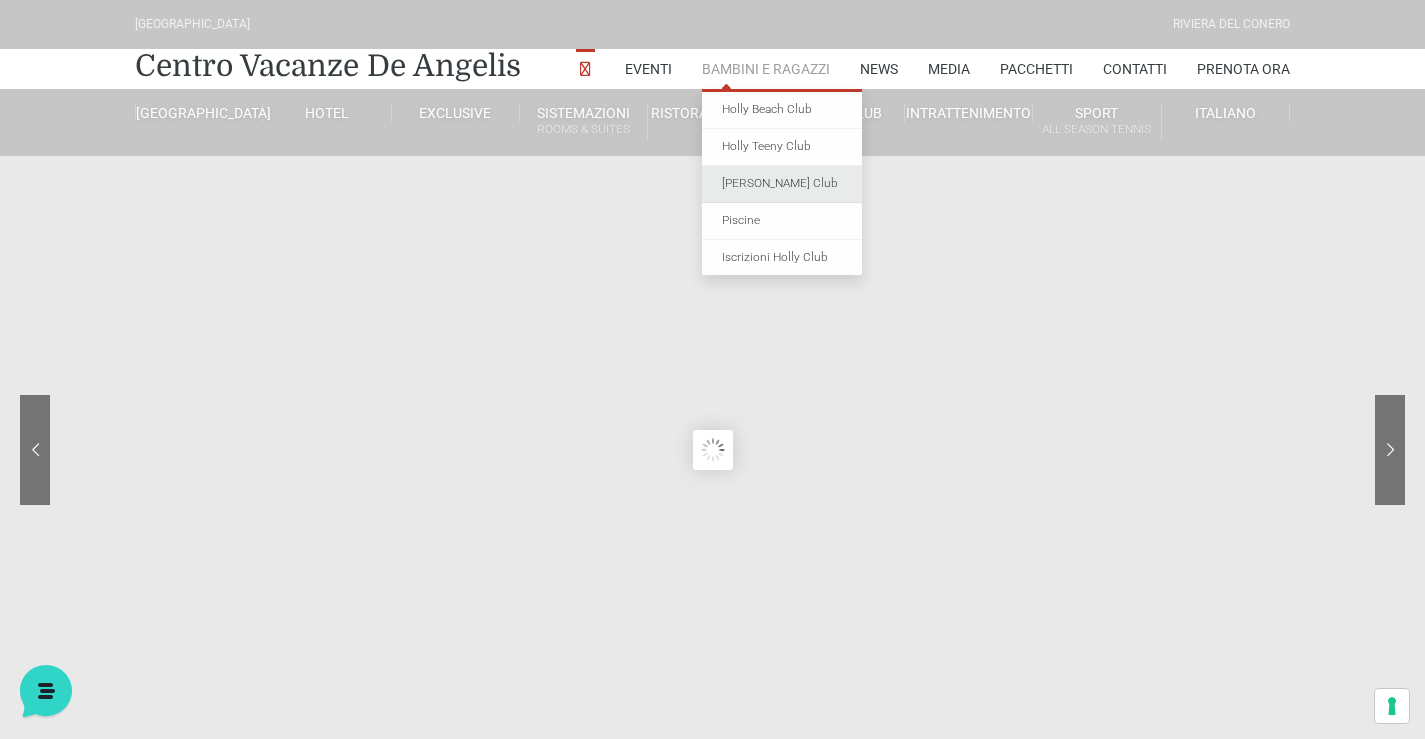 scroll, scrollTop: 0, scrollLeft: 0, axis: both 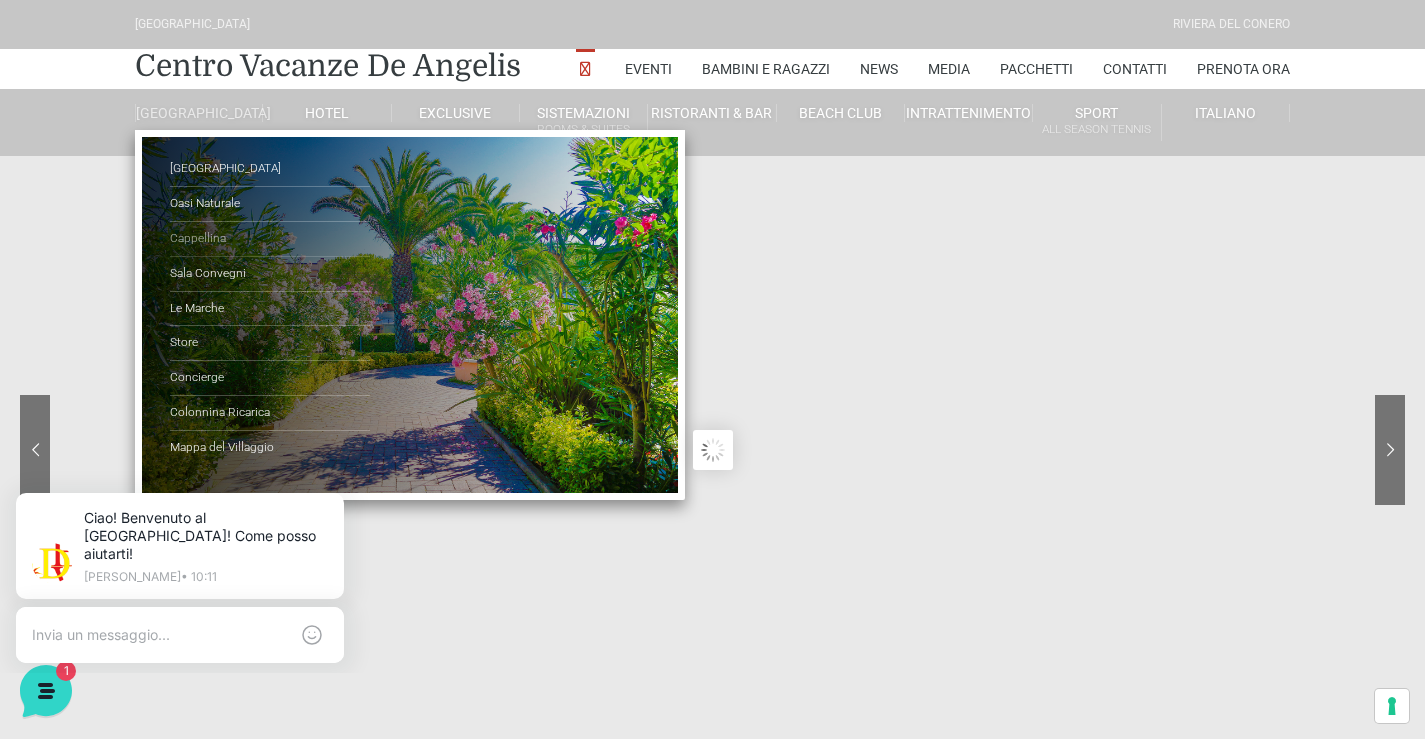click on "Cappellina" at bounding box center [270, 239] 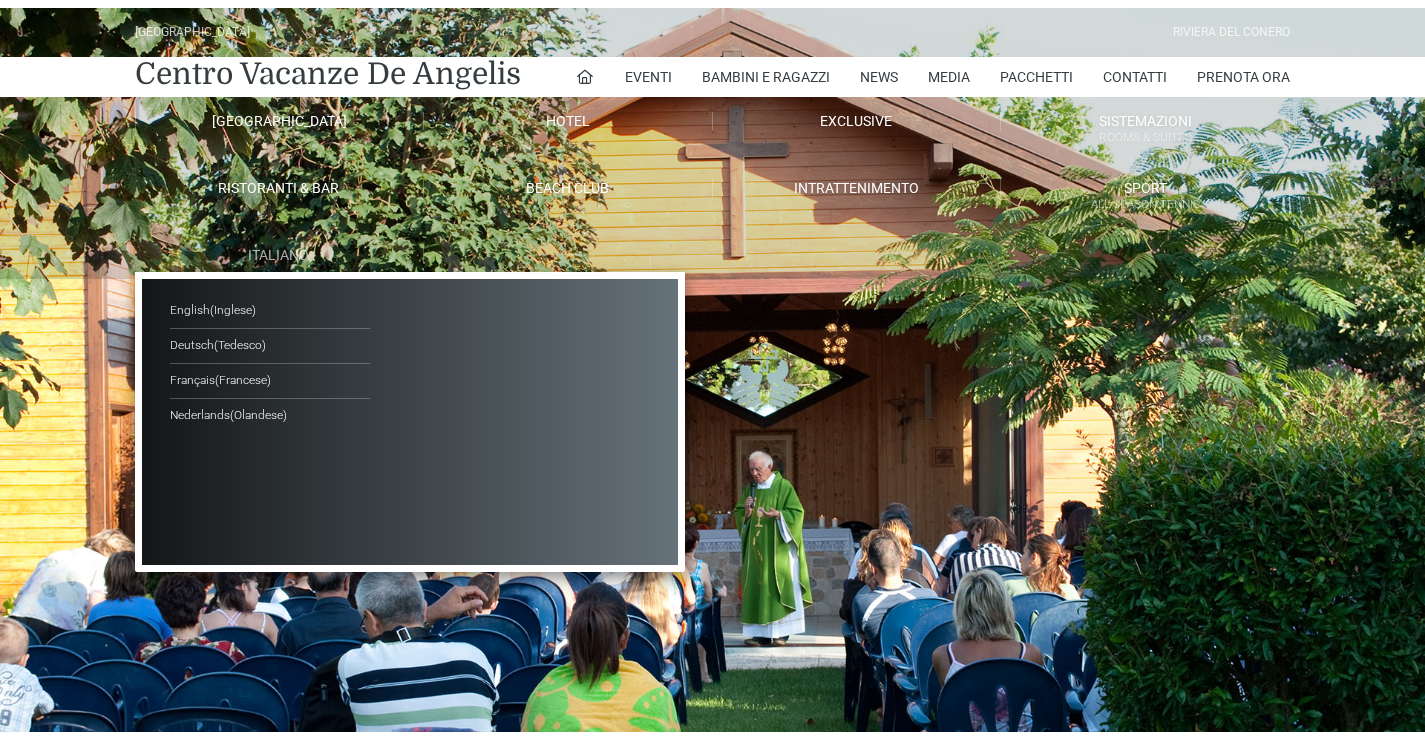 scroll, scrollTop: 0, scrollLeft: 0, axis: both 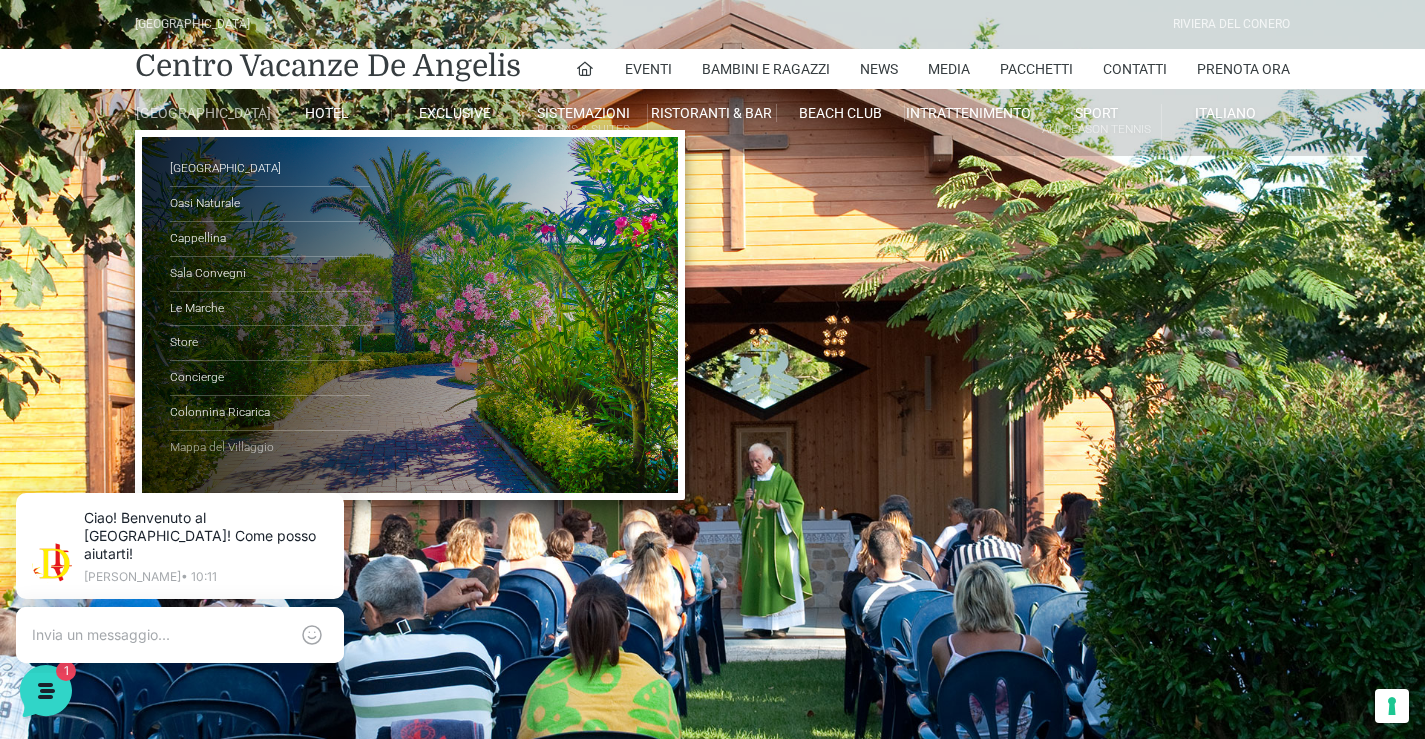 click on "Mappa del Villaggio" at bounding box center (270, 448) 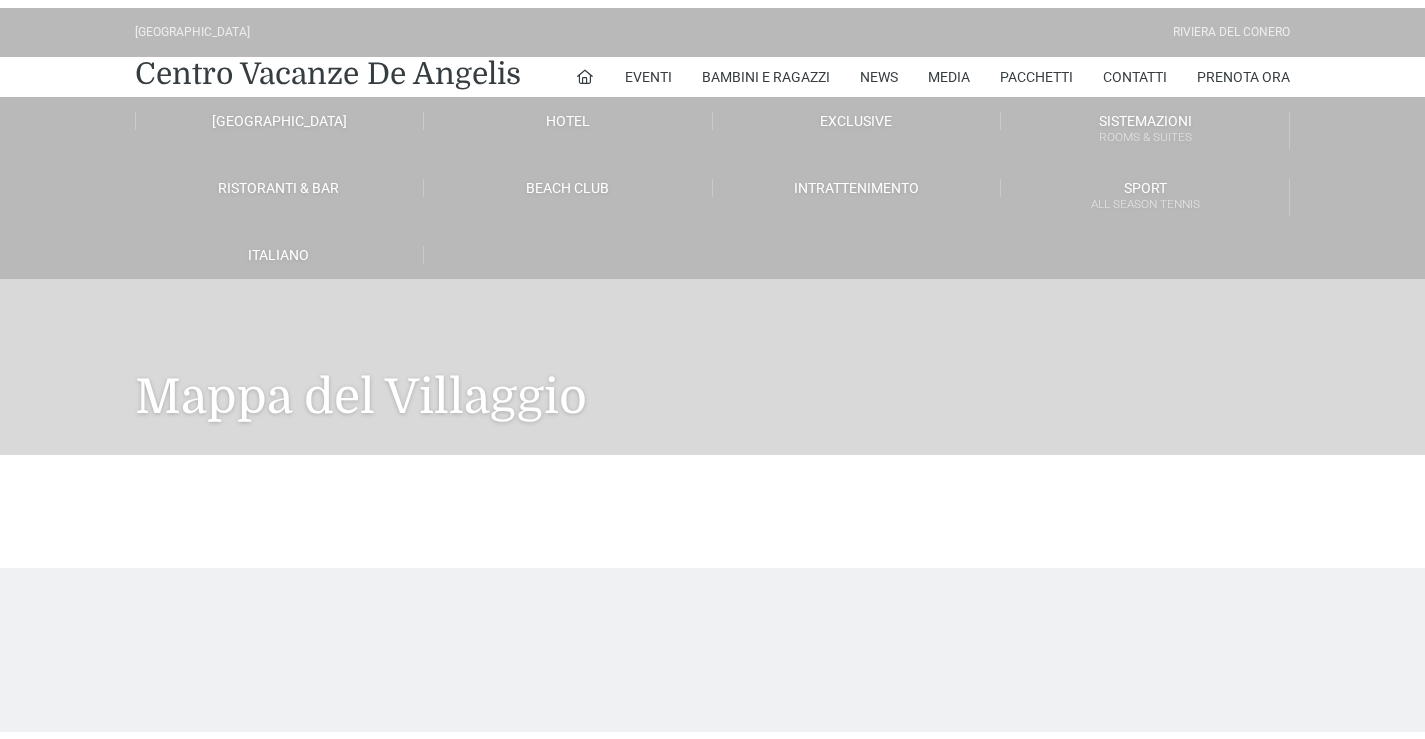 scroll, scrollTop: 0, scrollLeft: 0, axis: both 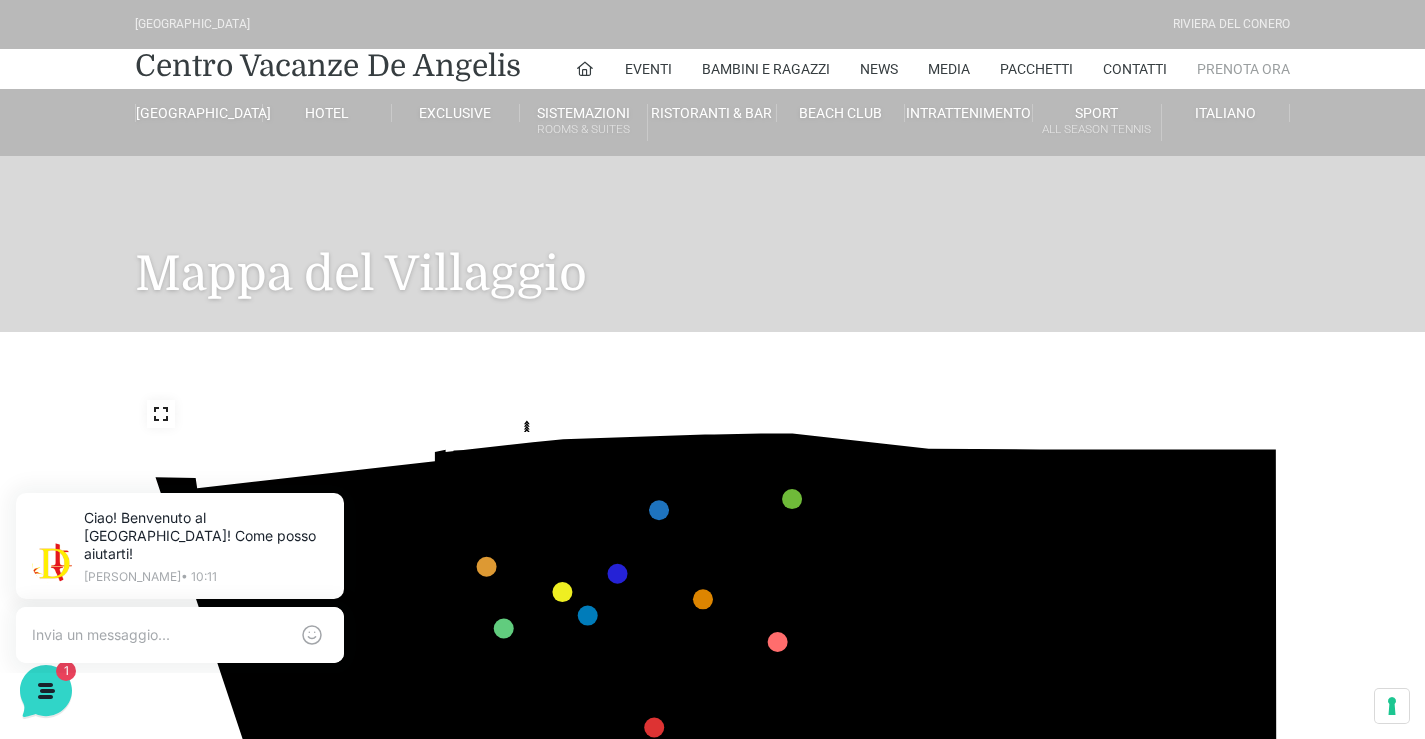 click on "Prenota Ora" at bounding box center (1243, 69) 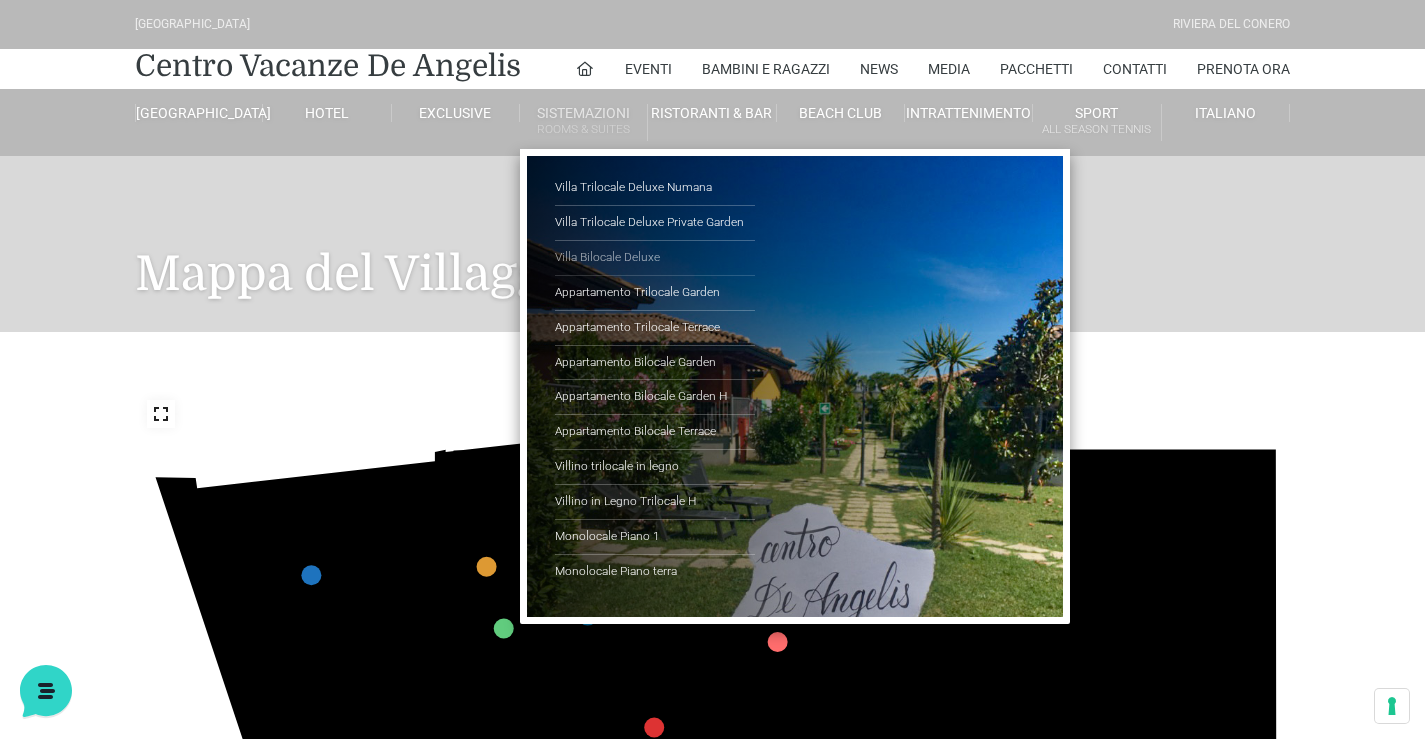 click on "Villa Bilocale Deluxe" at bounding box center [655, 258] 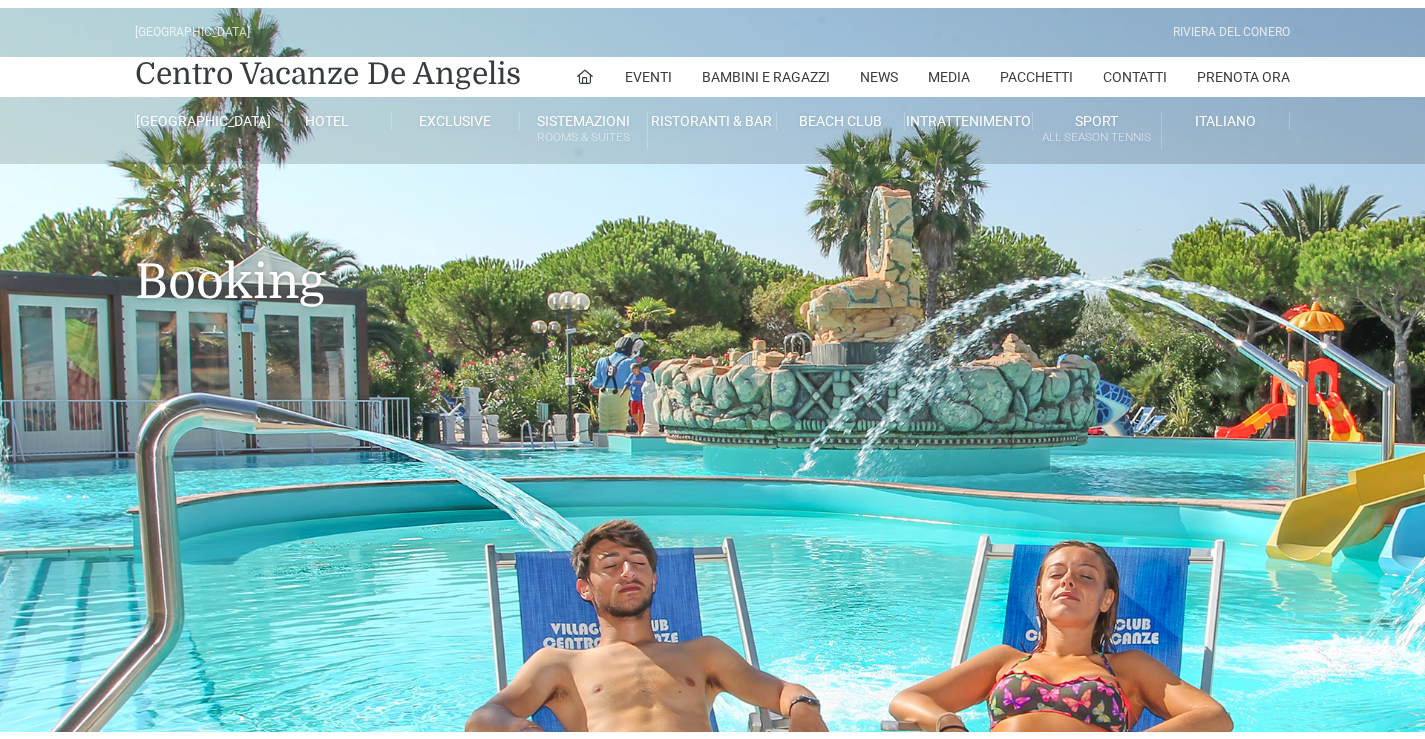 scroll, scrollTop: 0, scrollLeft: 0, axis: both 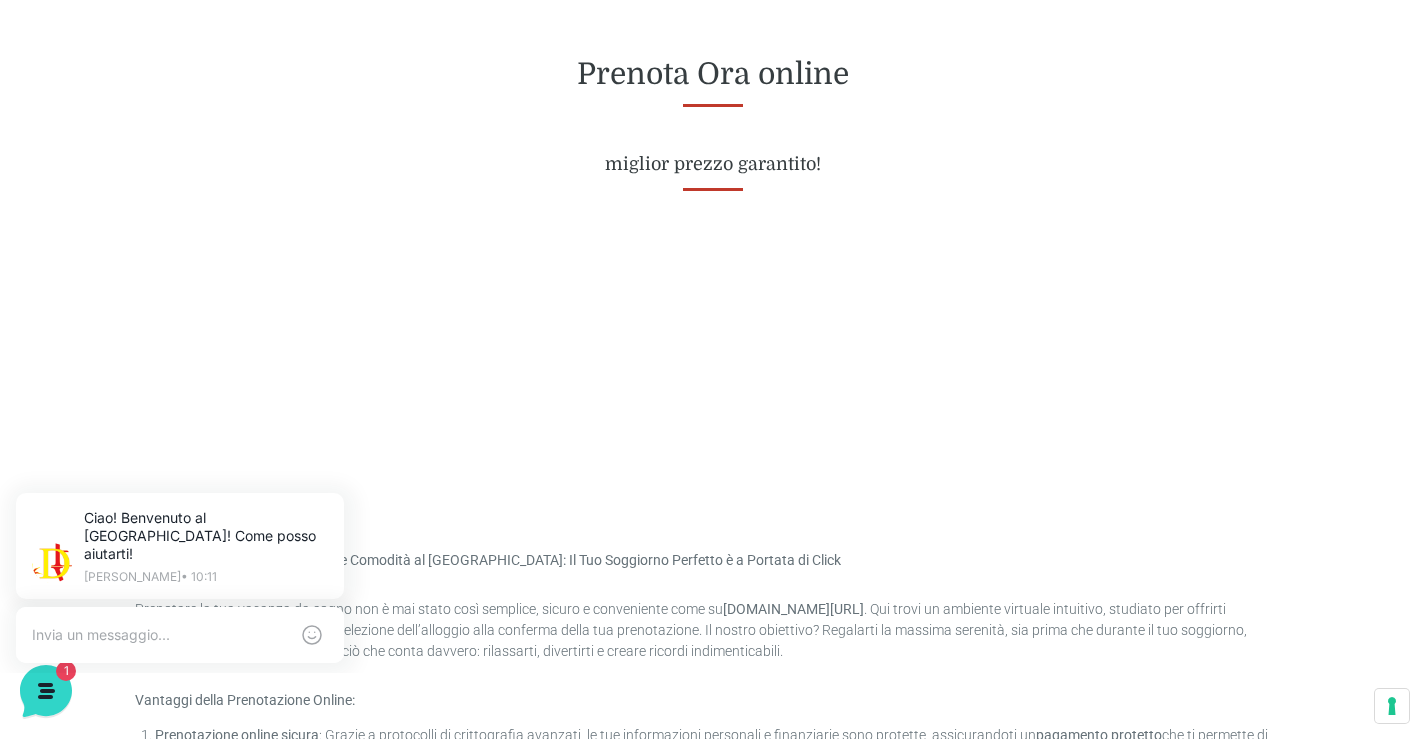 click at bounding box center (712, 363) 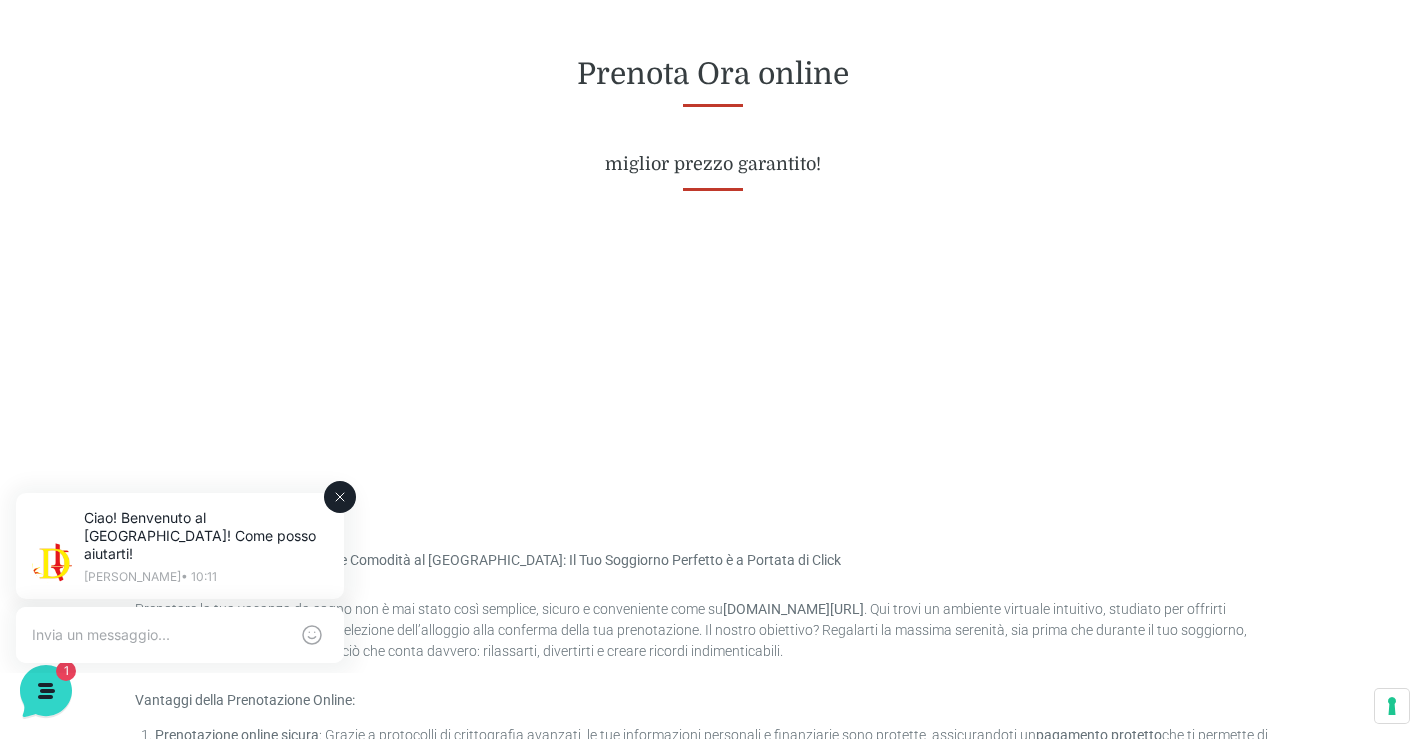 click at bounding box center [160, 635] 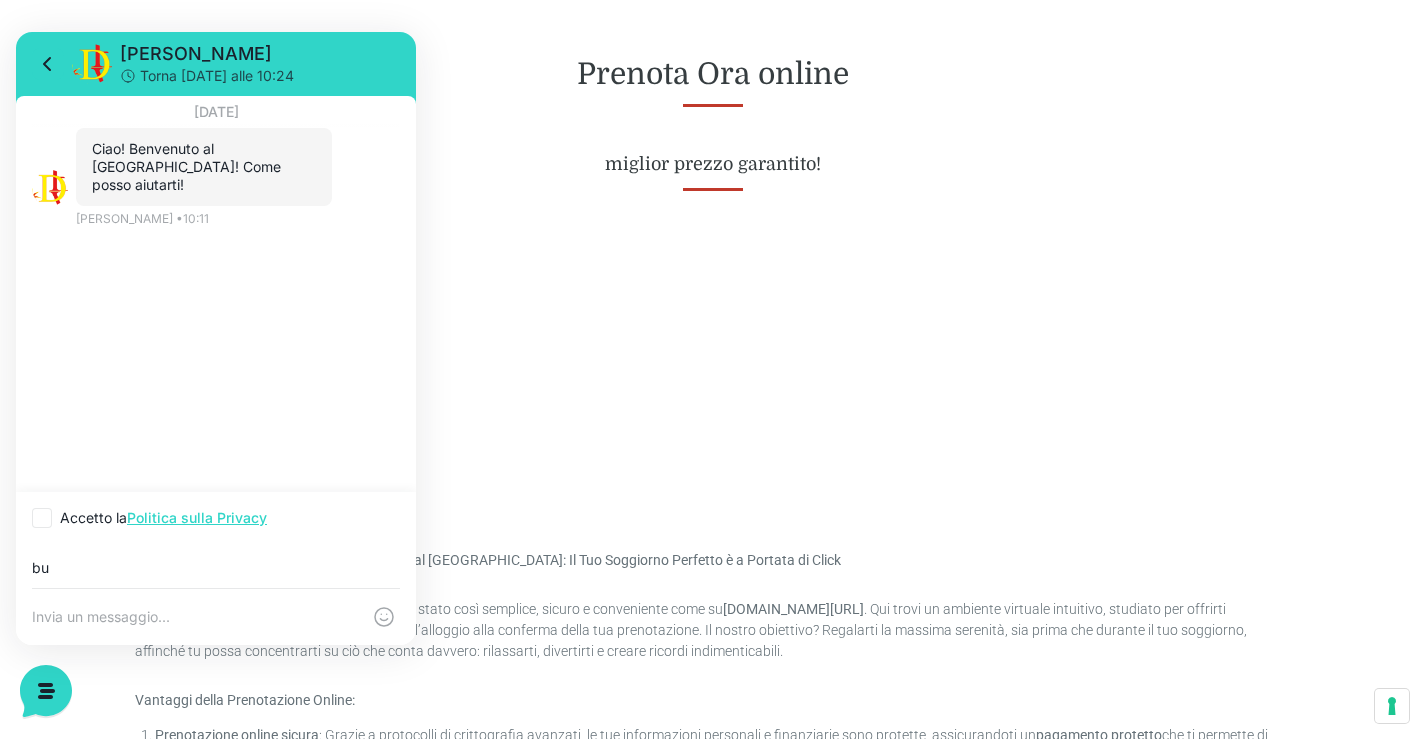 type on "b" 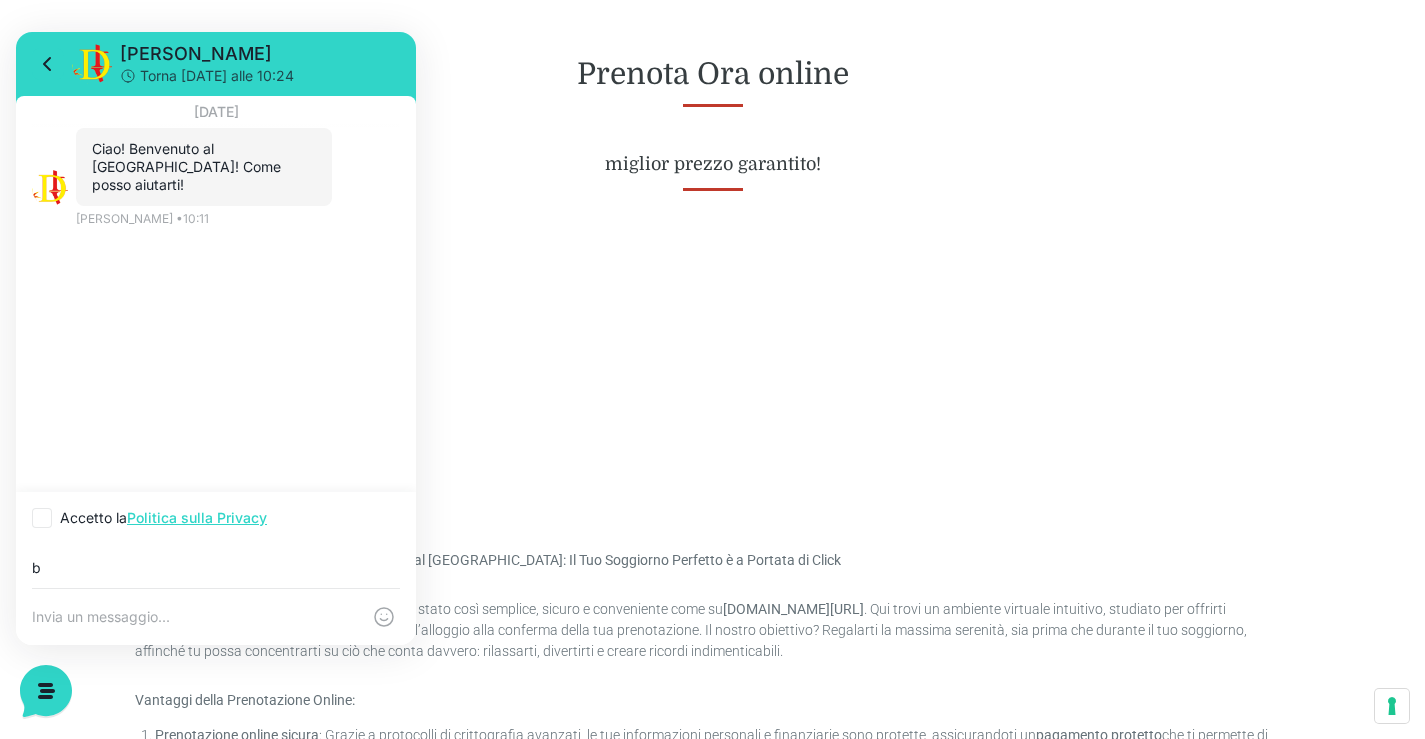 type 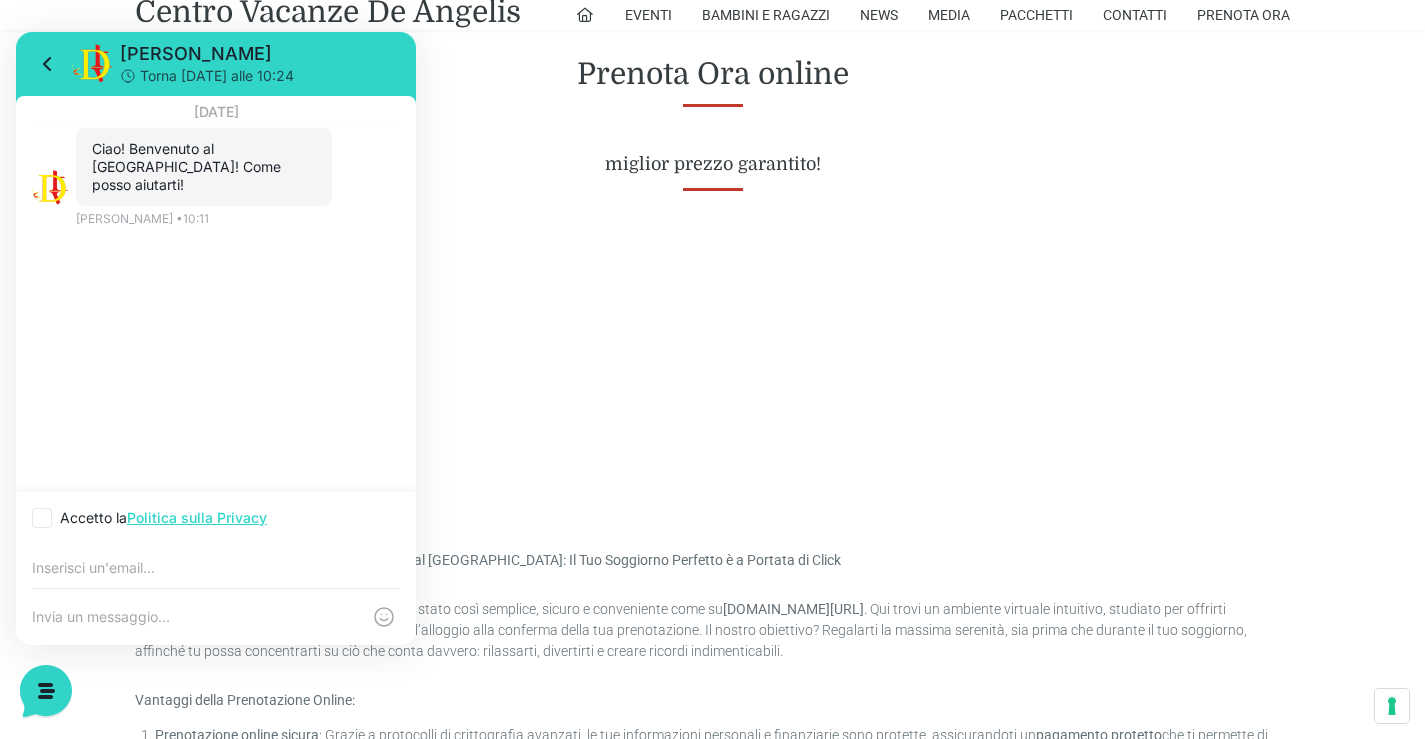 scroll, scrollTop: 900, scrollLeft: 0, axis: vertical 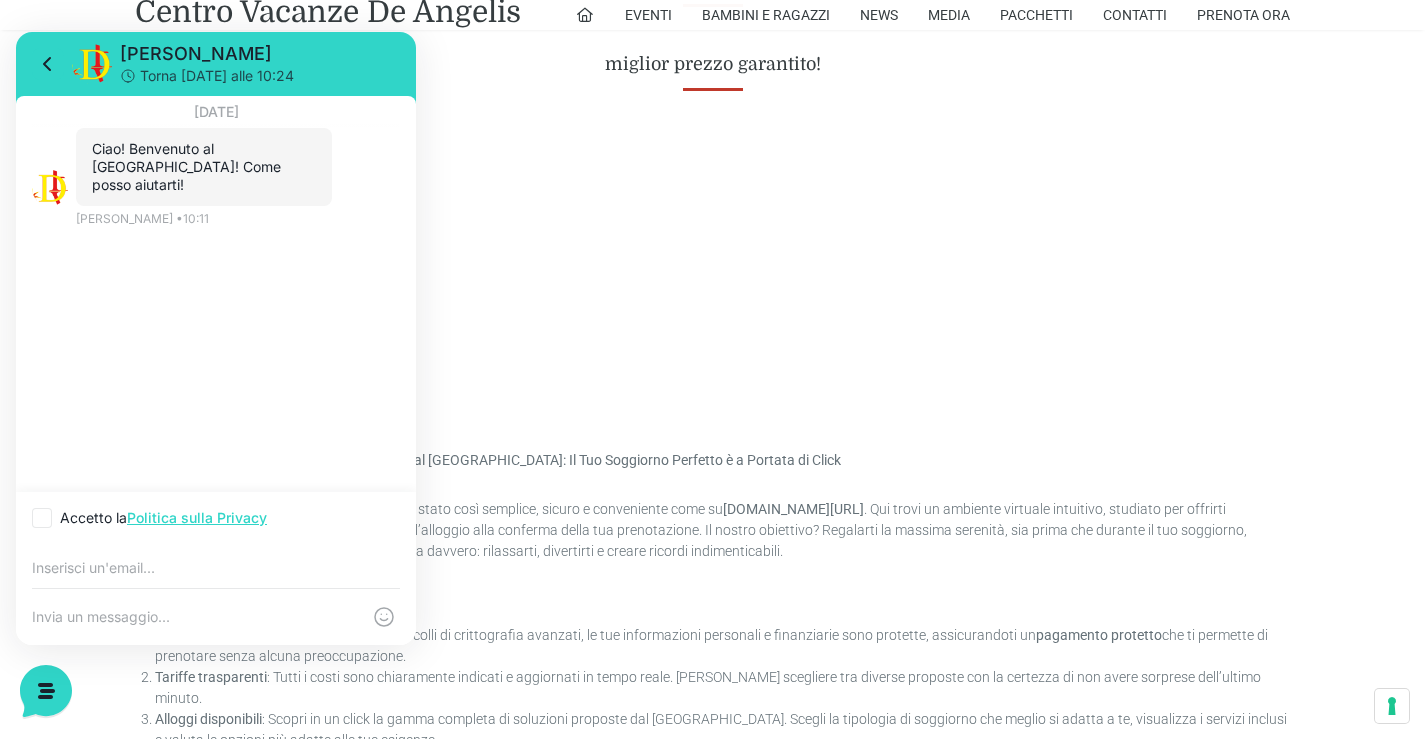 click at bounding box center [196, 617] 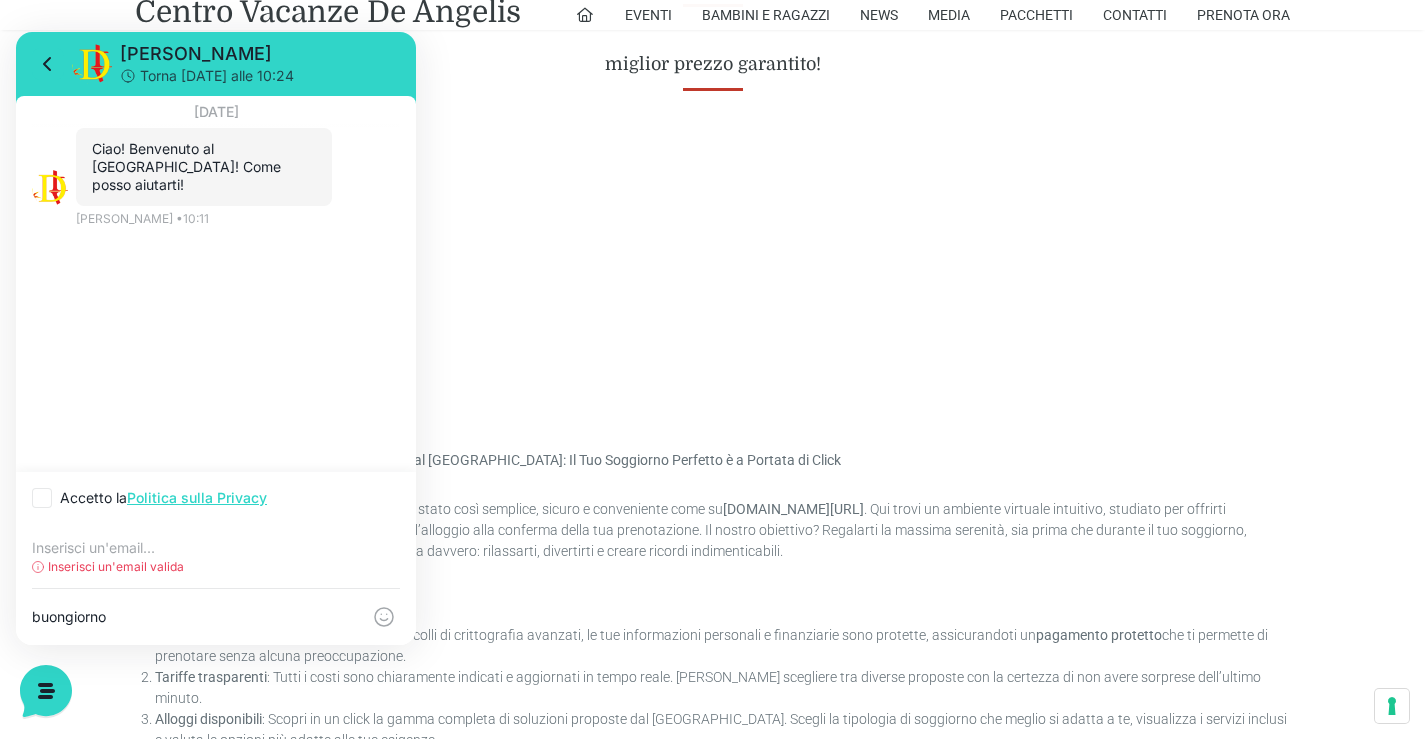 type on "buongiorno" 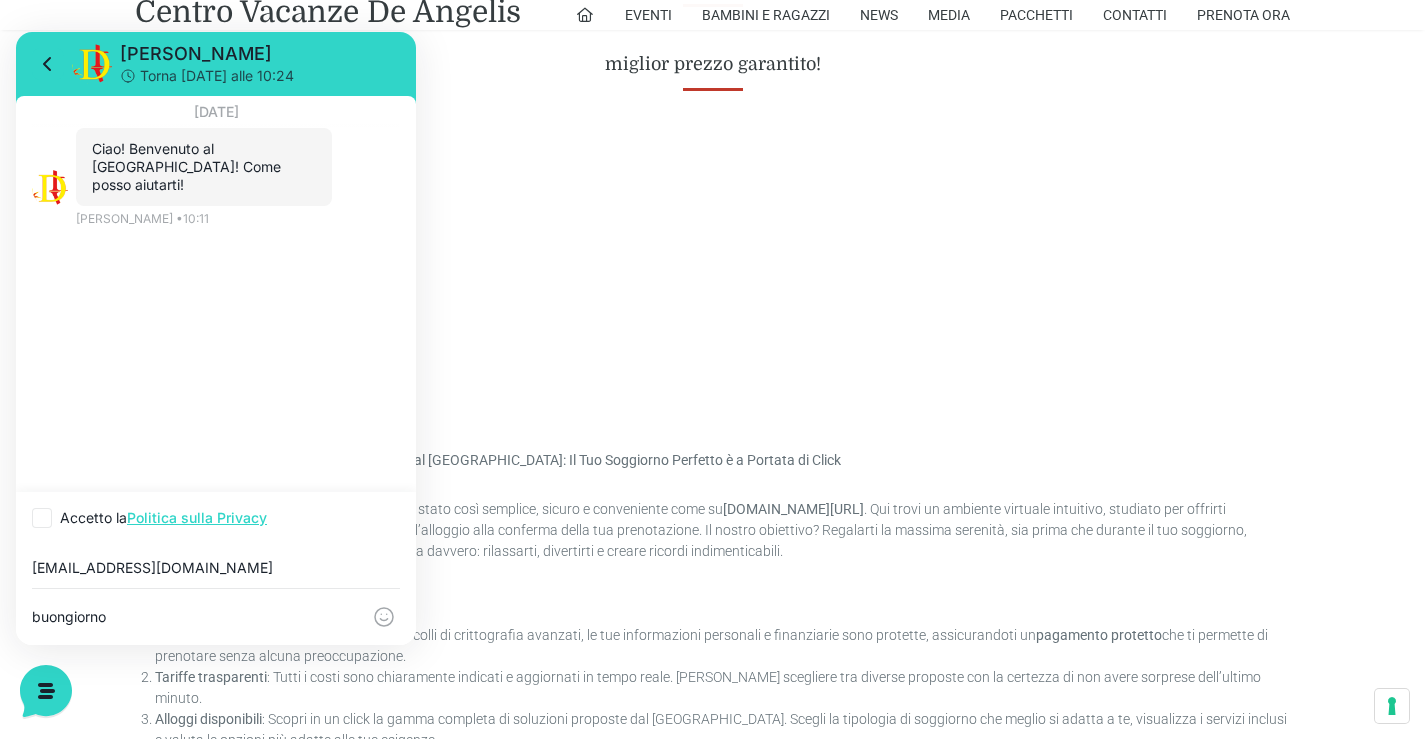type on "marta.silem@gmail.com" 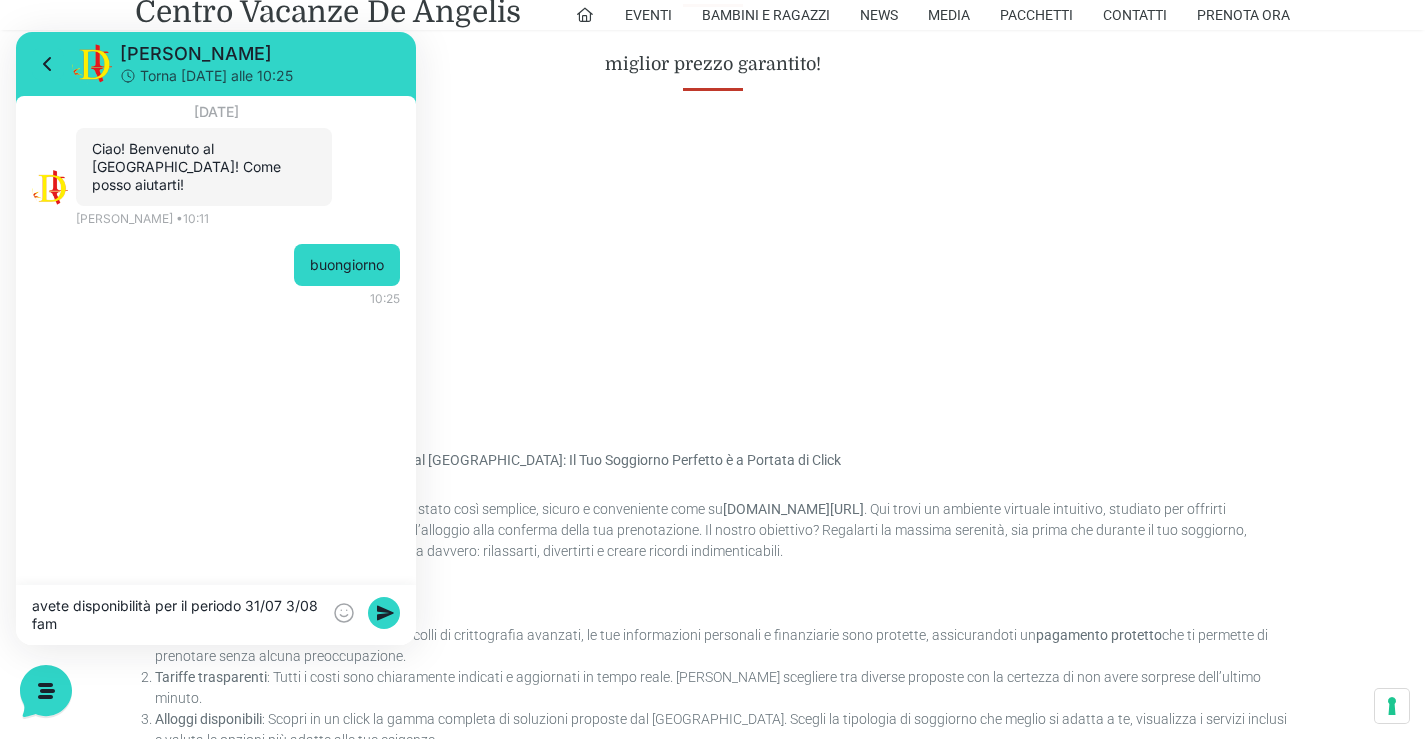 scroll, scrollTop: 0, scrollLeft: 0, axis: both 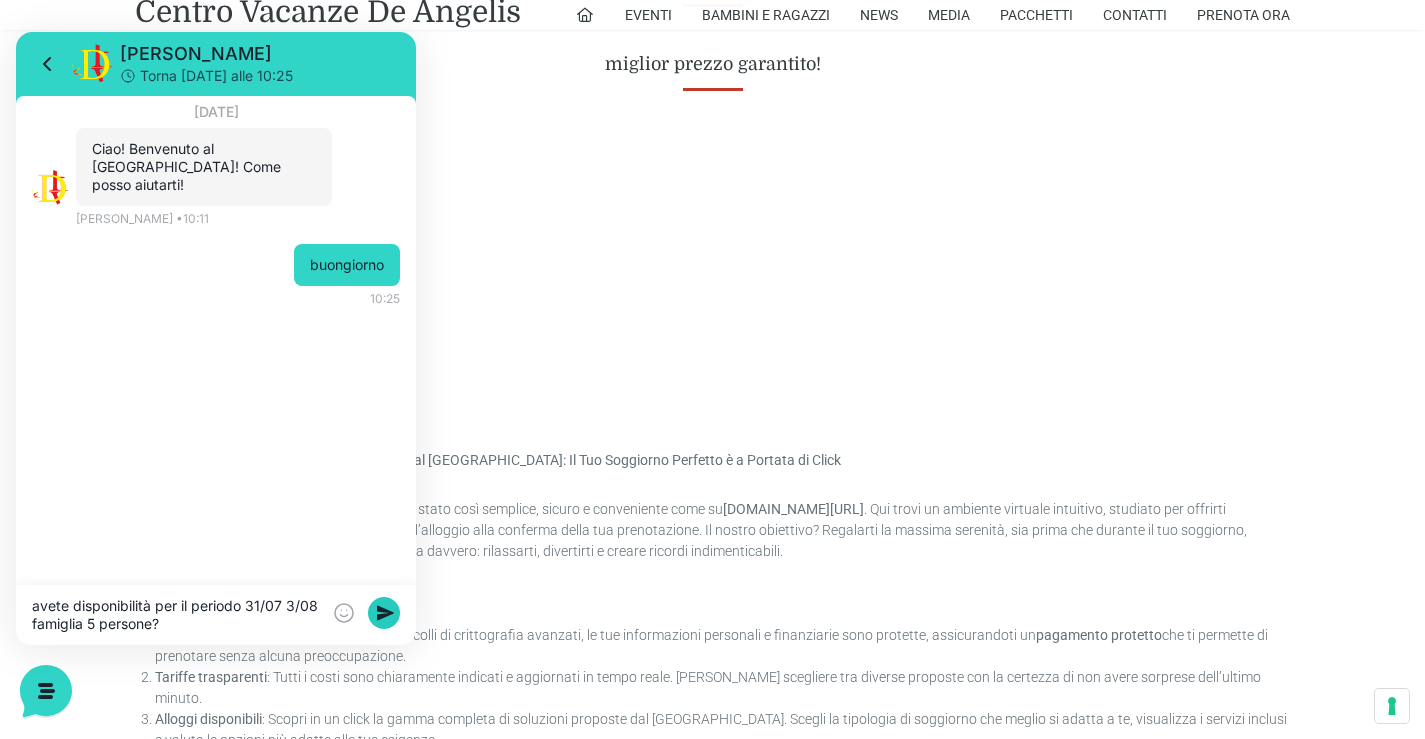 type on "avete disponibilità per il periodo 31/07 3/08 famiglia 5 persone?" 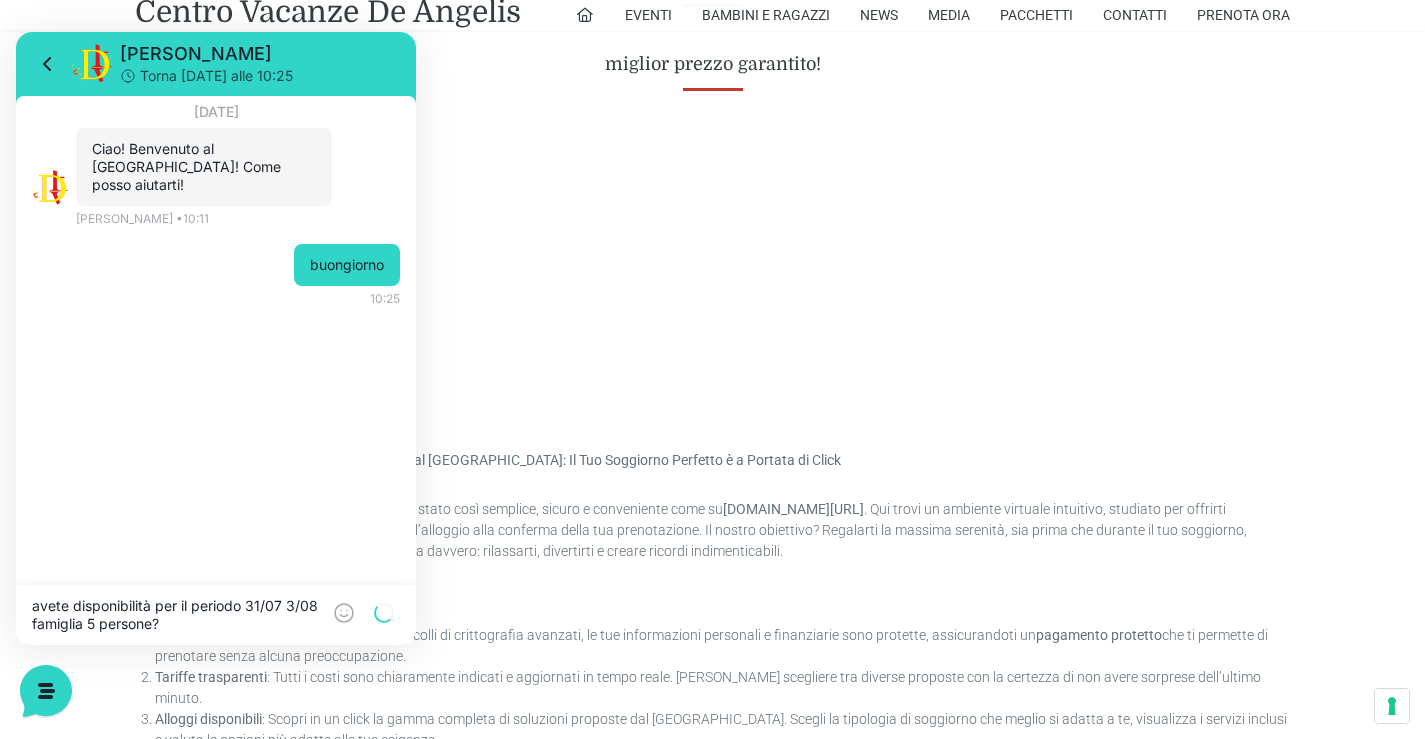 type 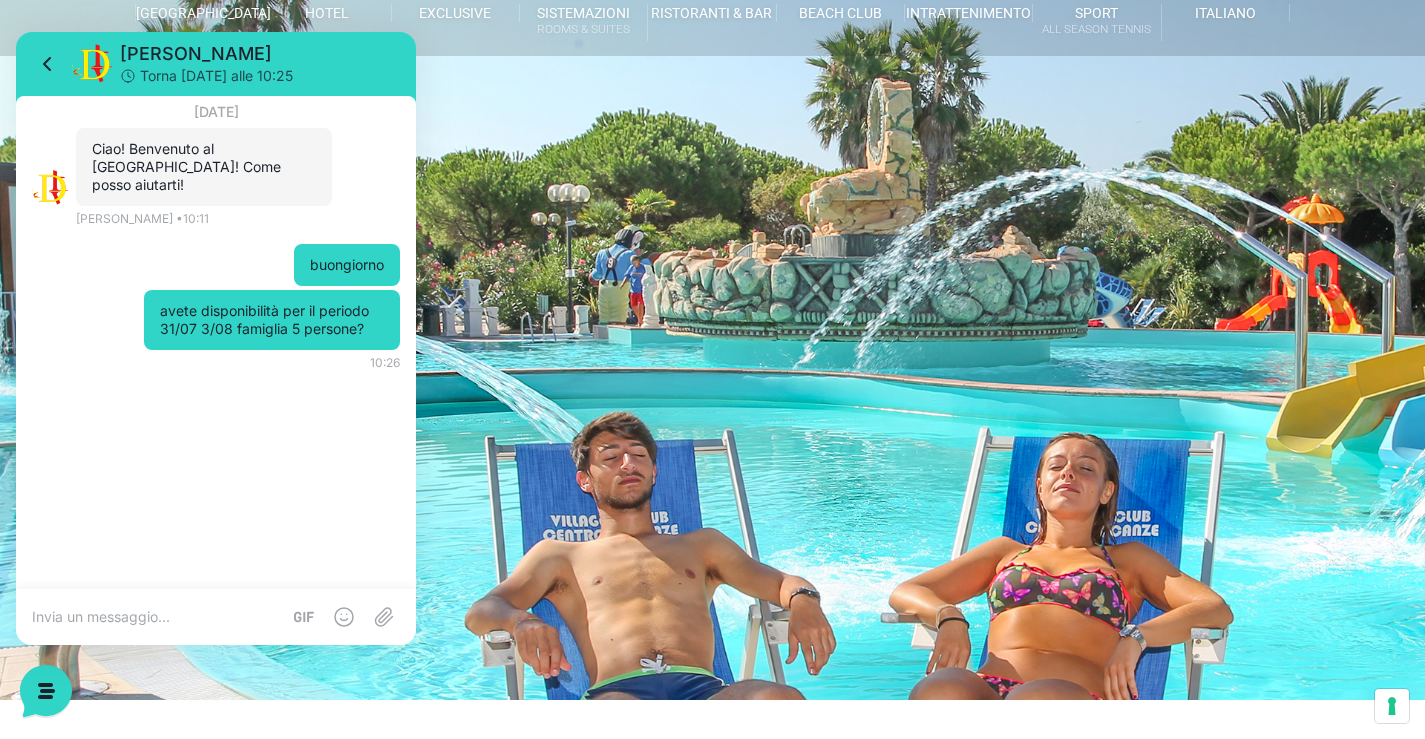 scroll, scrollTop: 0, scrollLeft: 0, axis: both 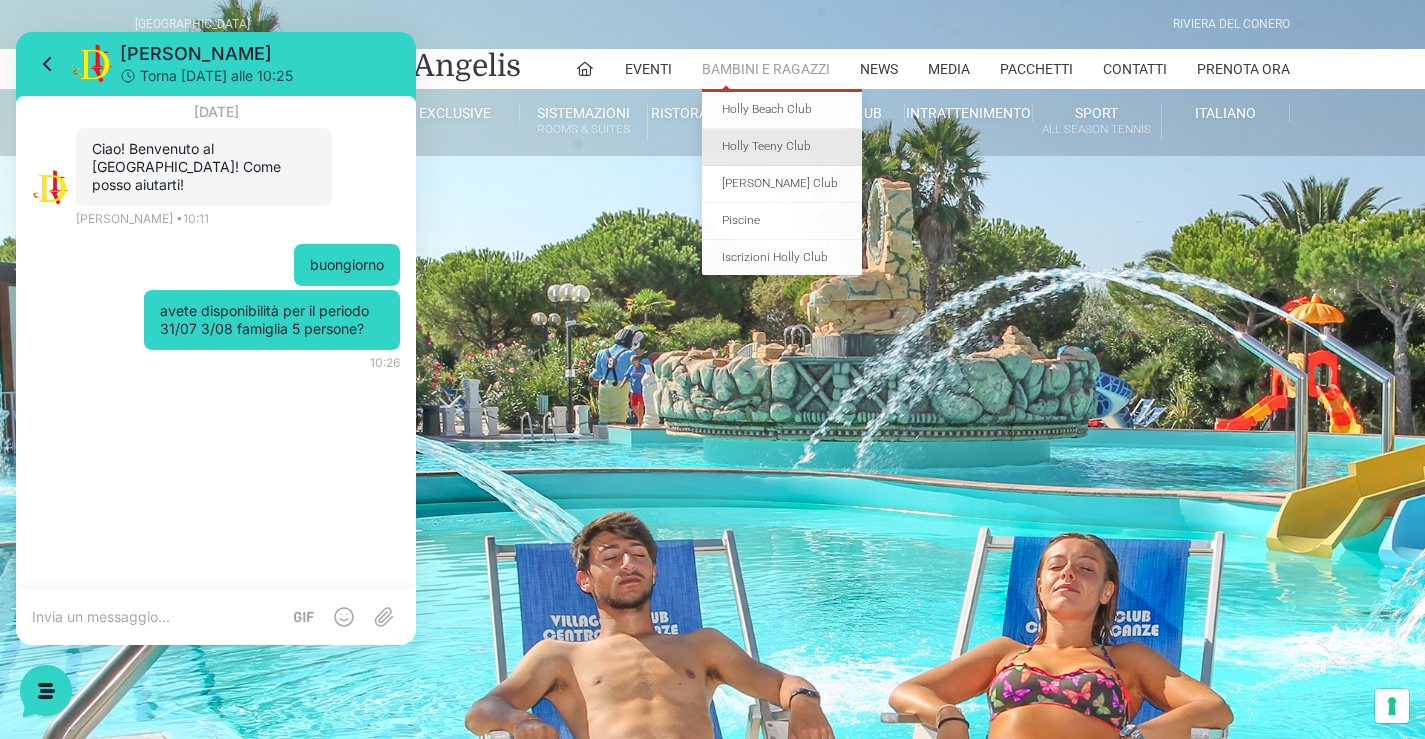 click on "Holly Teeny Club" at bounding box center (782, 147) 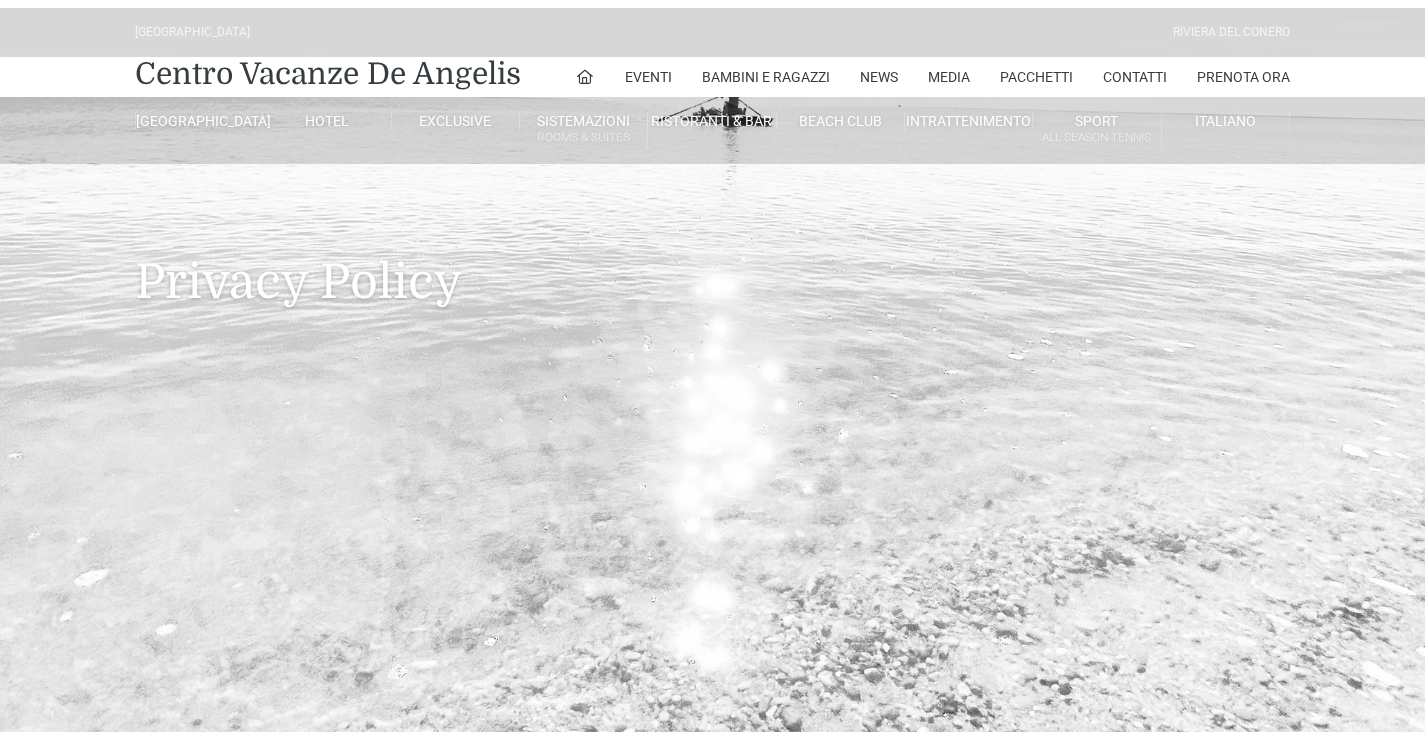 scroll, scrollTop: 0, scrollLeft: 0, axis: both 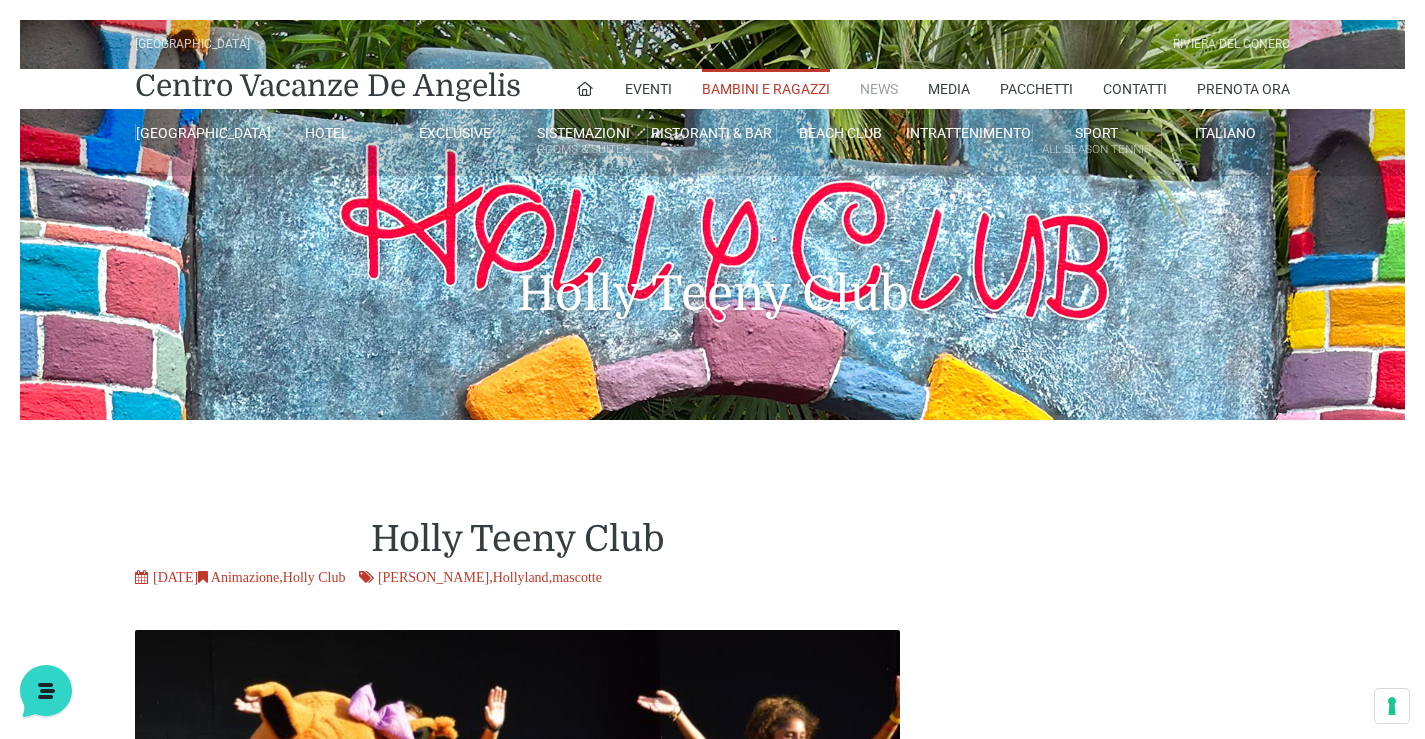 click on "News" at bounding box center (879, 89) 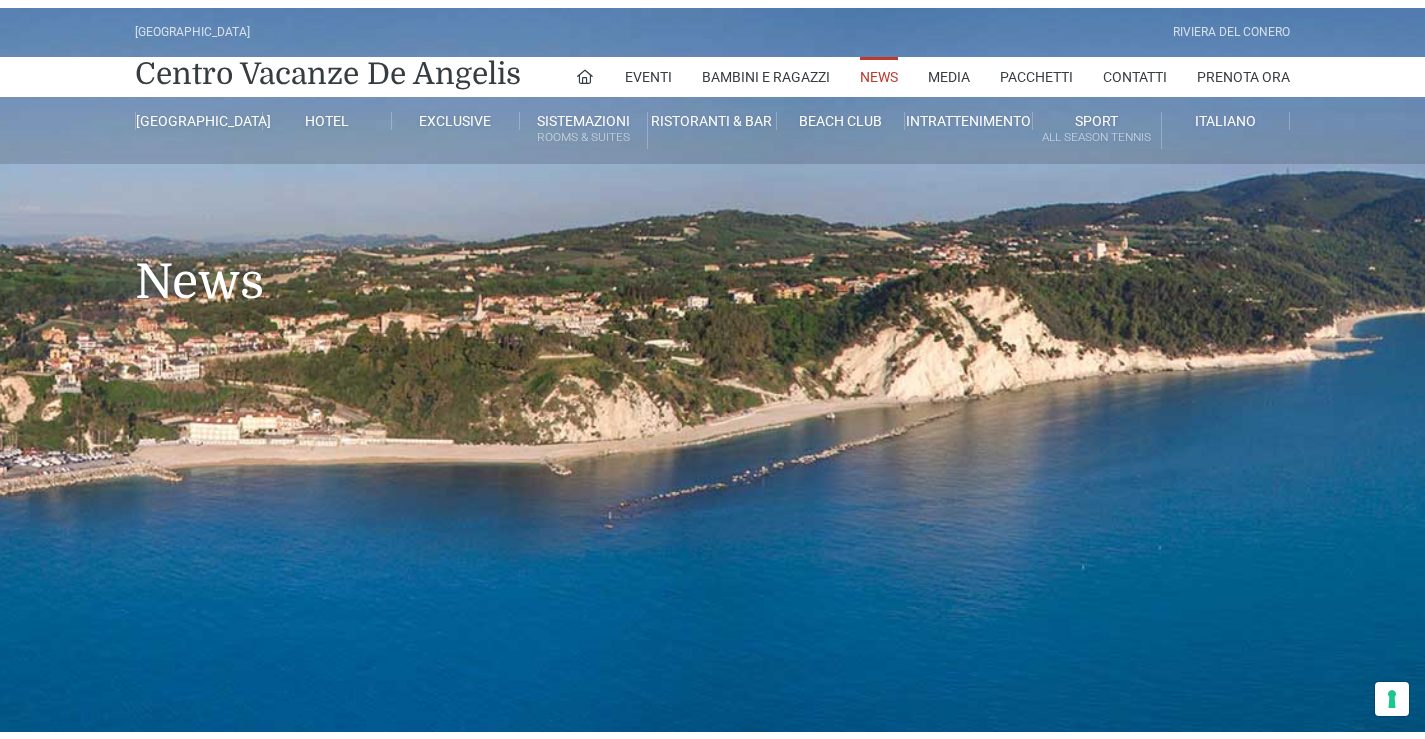 scroll, scrollTop: 0, scrollLeft: 0, axis: both 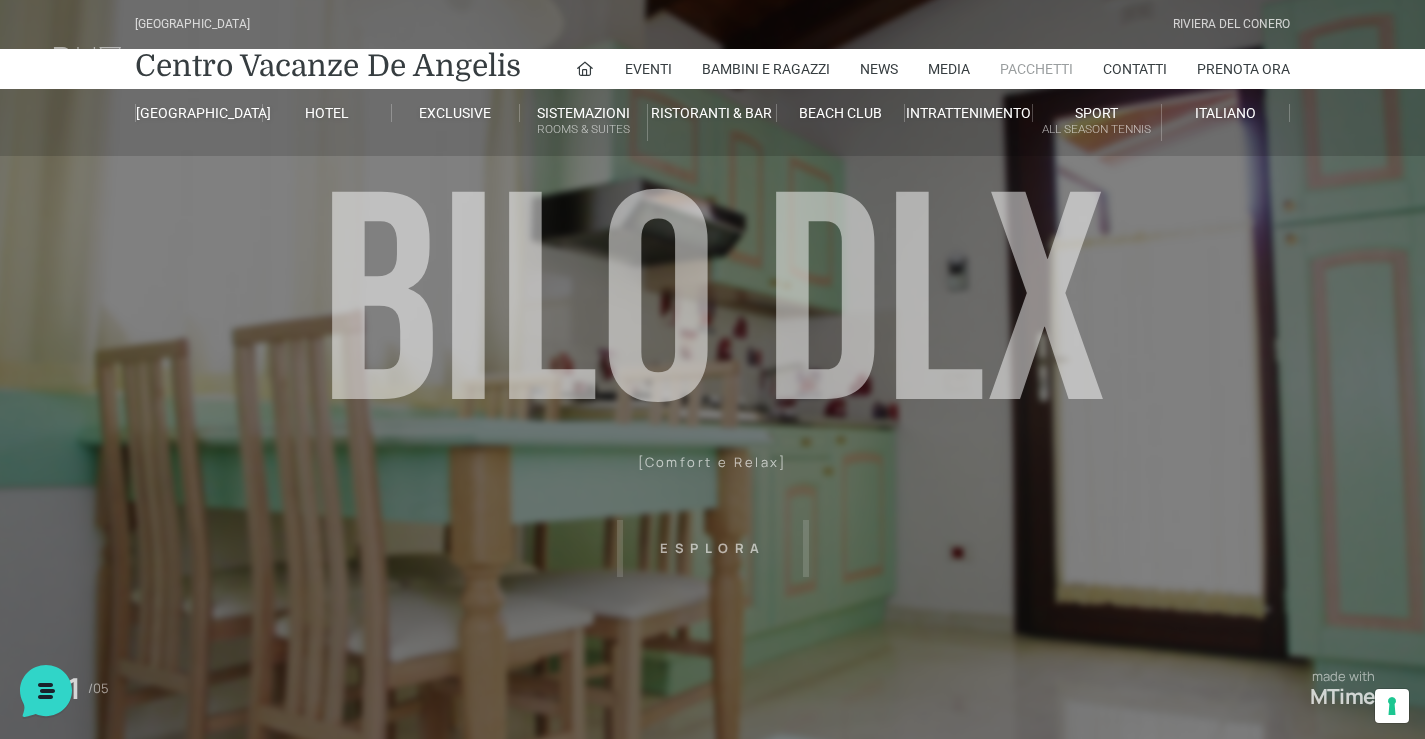 click on "Pacchetti" at bounding box center (1036, 69) 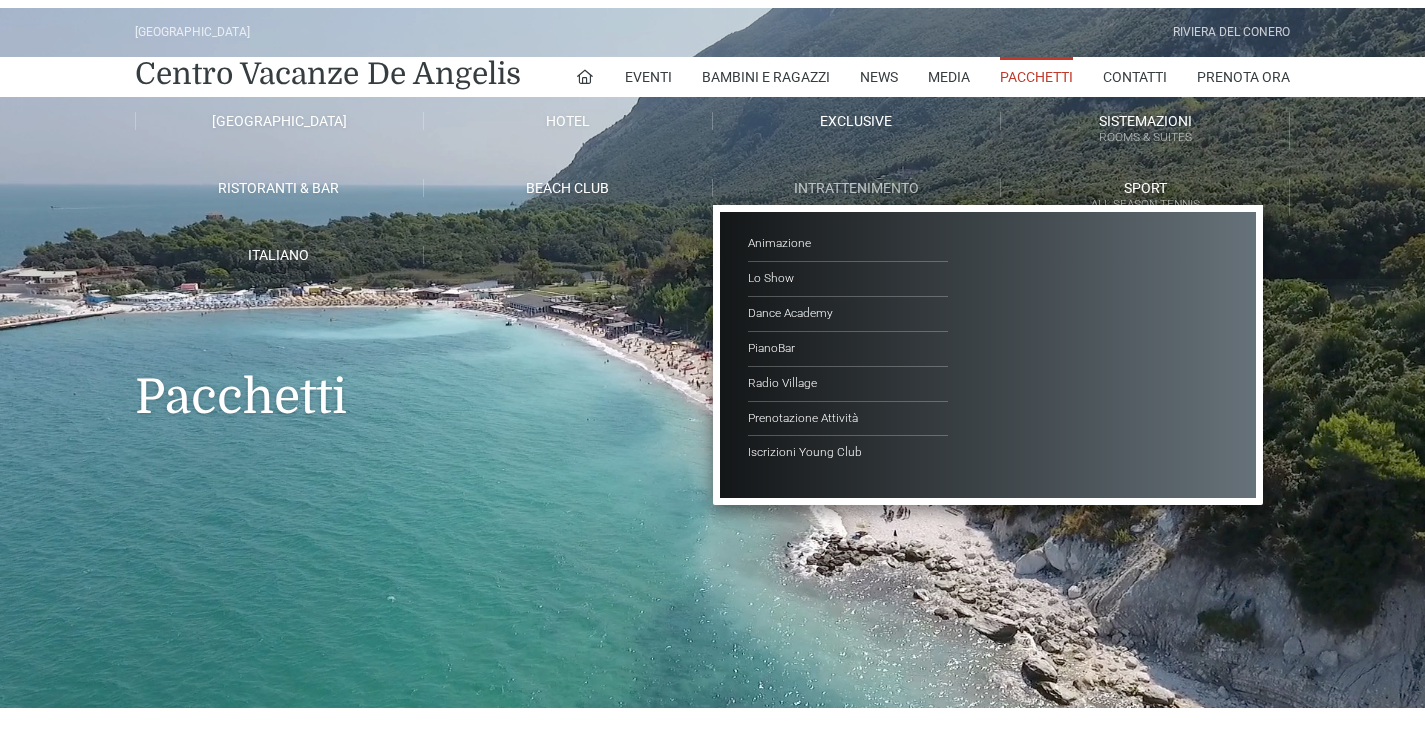 scroll, scrollTop: 0, scrollLeft: 0, axis: both 